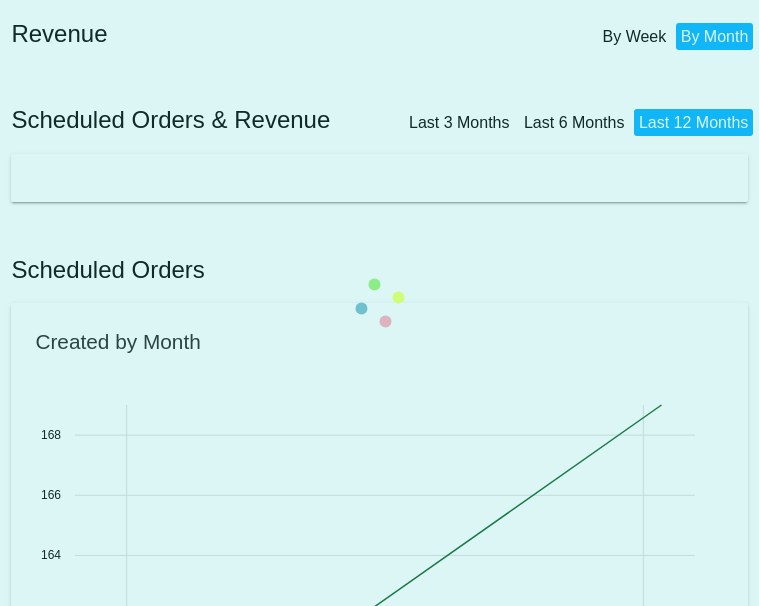 scroll, scrollTop: 0, scrollLeft: 0, axis: both 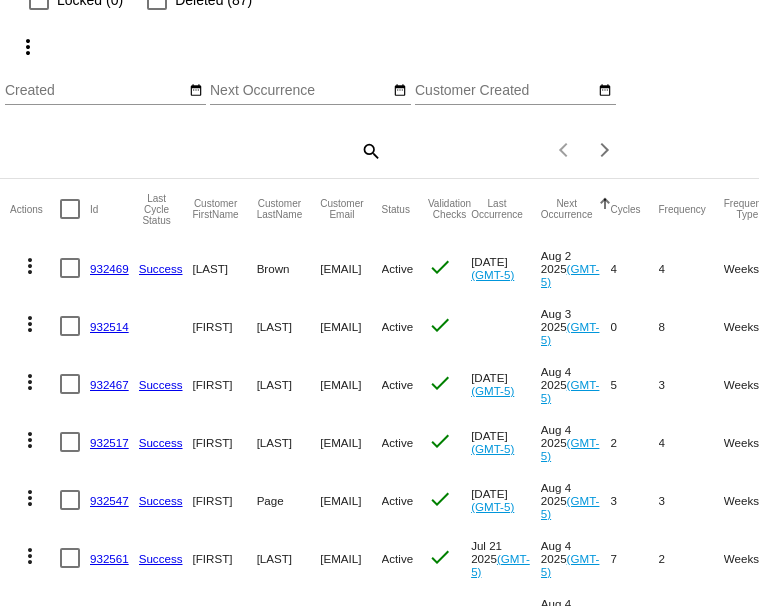 click on "932517" 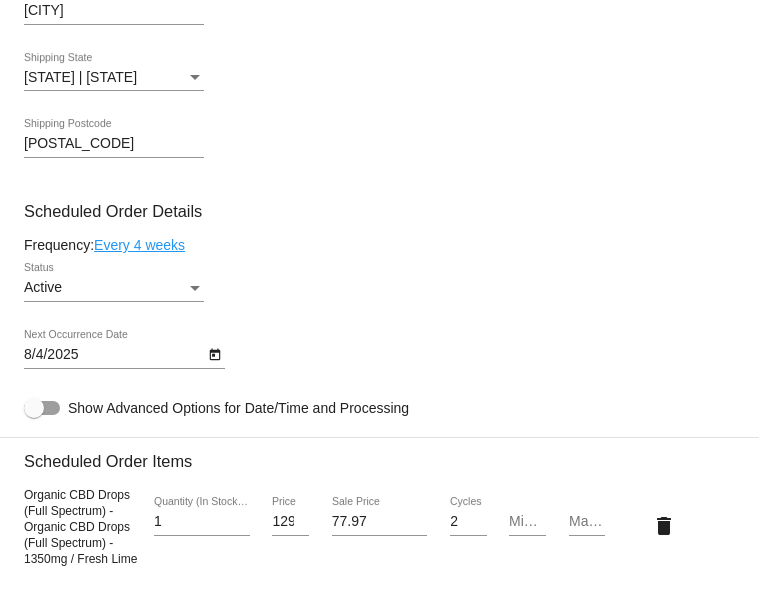 scroll, scrollTop: 1138, scrollLeft: 0, axis: vertical 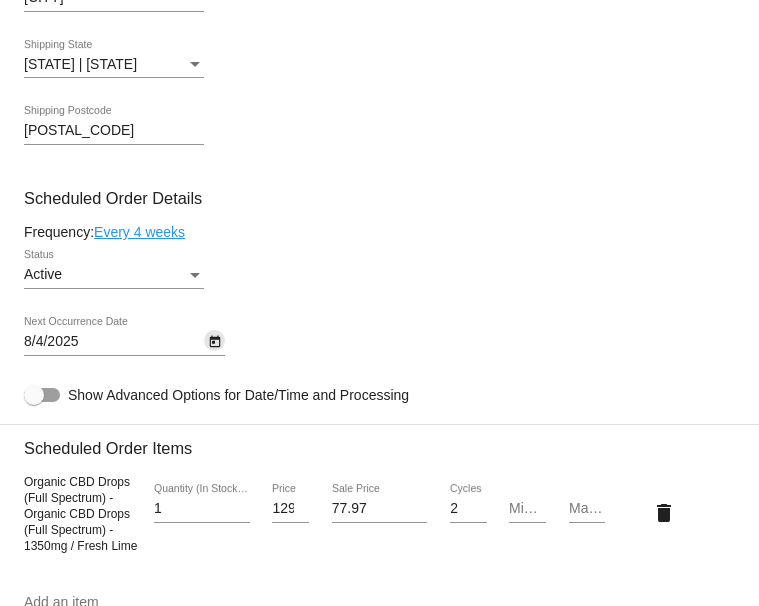 click 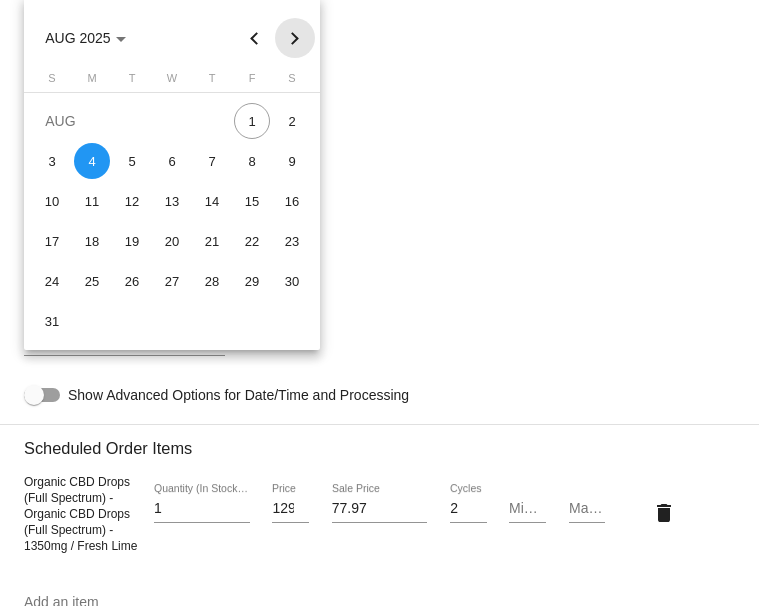 click at bounding box center [295, 38] 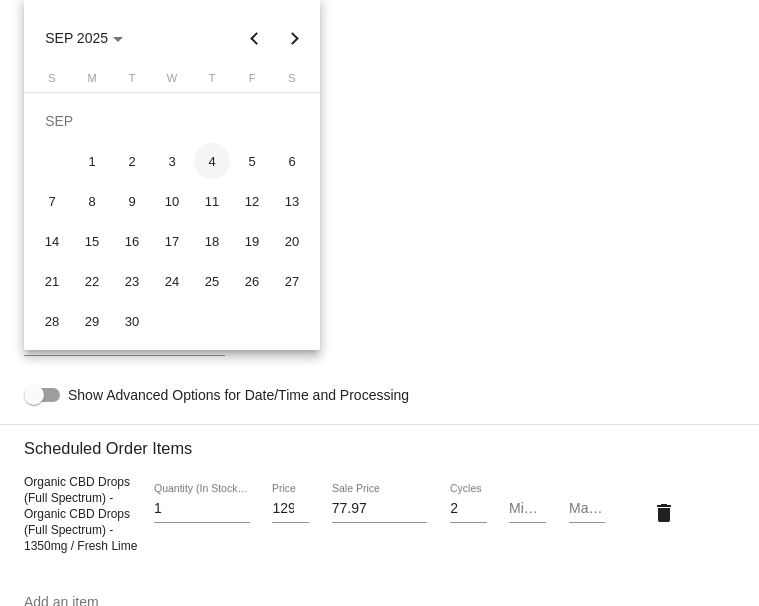 click on "4" at bounding box center (212, 161) 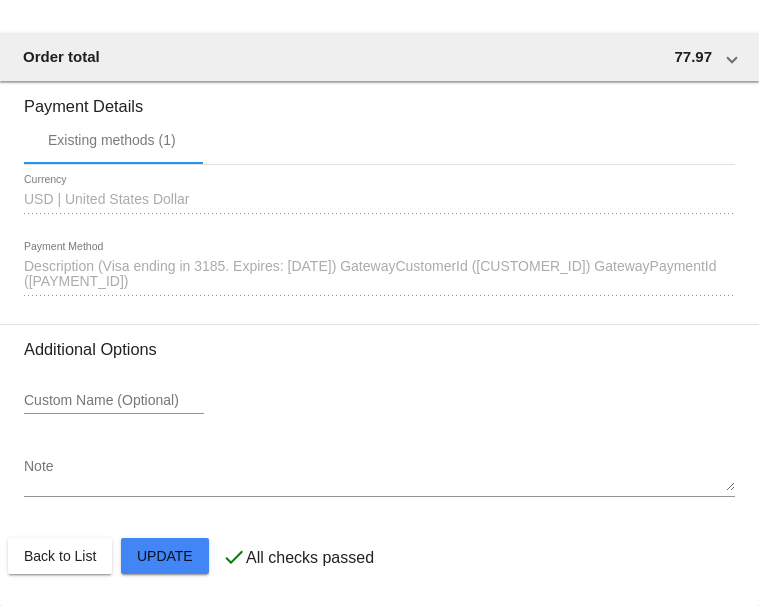 scroll, scrollTop: 2109, scrollLeft: 0, axis: vertical 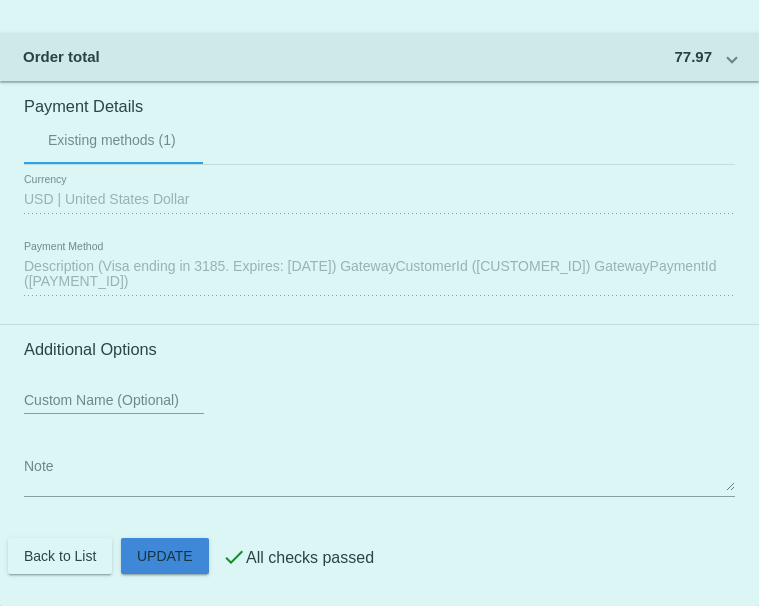 click on "Customer
6475421: Dylan Asher
dasherunited@gmail.com
Customer Shipping
Enter Shipping Address Select A Saved Address (0)
Dylan
Shipping First Name
Asher
Shipping Last Name
US | USA
Shipping Country
3108 Thyme Court
Shipping Street 1
Shipping Street 2
Plano
Shipping City
TX | Texas
Shipping State
75075
Shipping Postcode
Scheduled Order Details
Frequency:
Every 4 weeks
Active
Status
1" 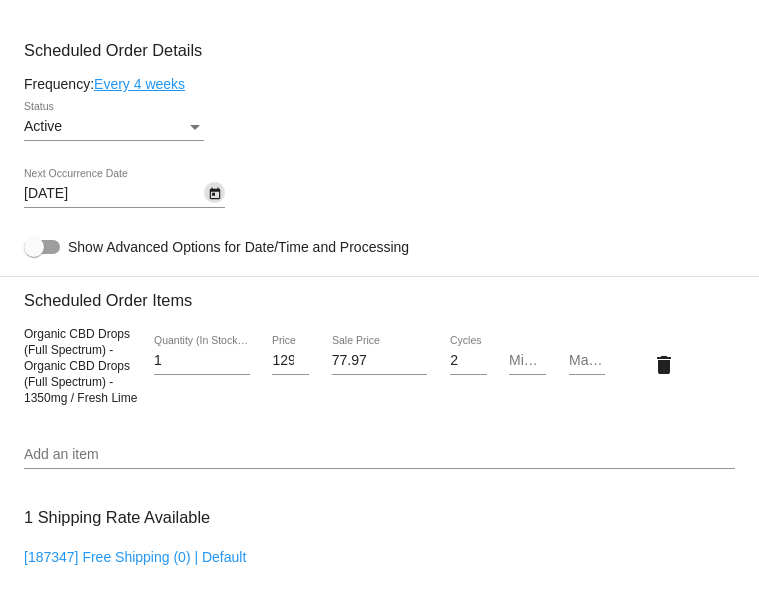 scroll, scrollTop: 1248, scrollLeft: 0, axis: vertical 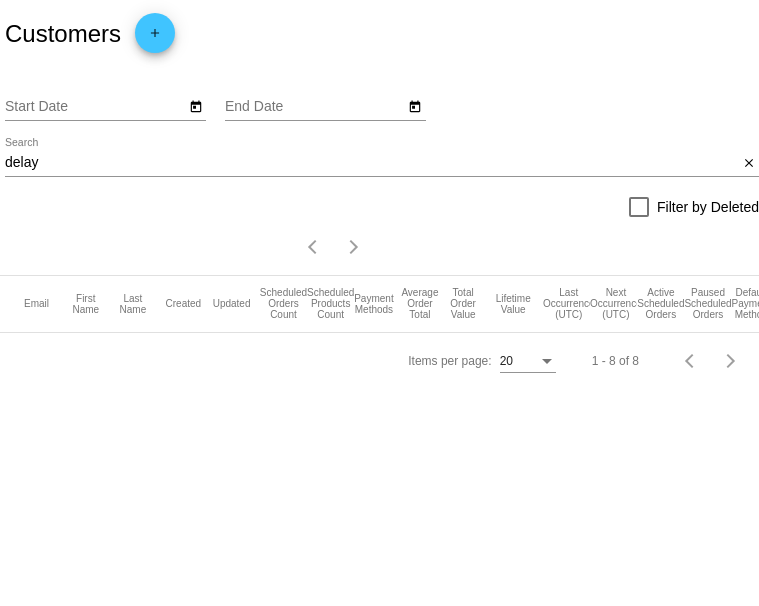 click on "Customers   add
Start Date
End Date
delay
Search
close
Filter by Deleted
Items per page: 20 1 - 8 of 8
Email   First Name   Last Name   Created   Updated   Scheduled Orders Count   Scheduled Products Count   Payment Methods   Average Order Total   Total Order Value   Lifetime Value   Last Occurrence (UTC)   Next Occurrence (UTC)   Active Scheduled Orders   Paused Scheduled Orders   Default Payment Method
Items per page: 20 1 - 8 of 8" 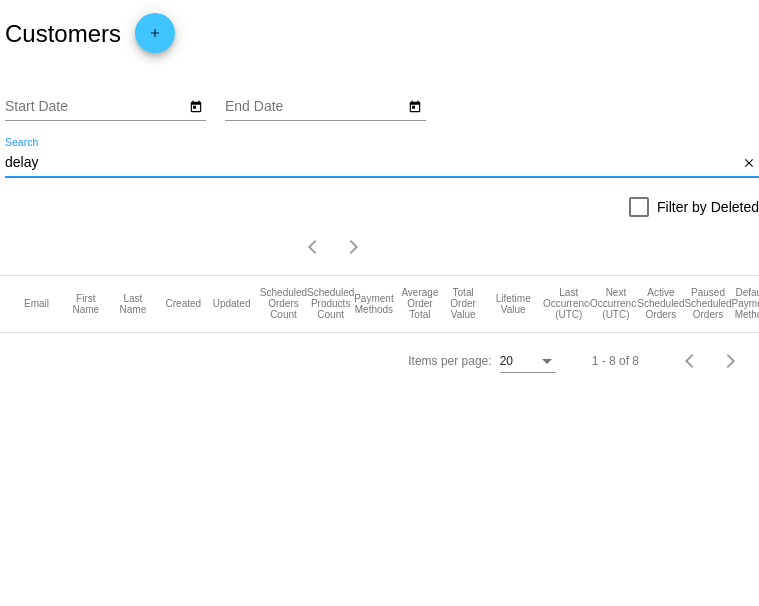 click on "delay" at bounding box center [371, 163] 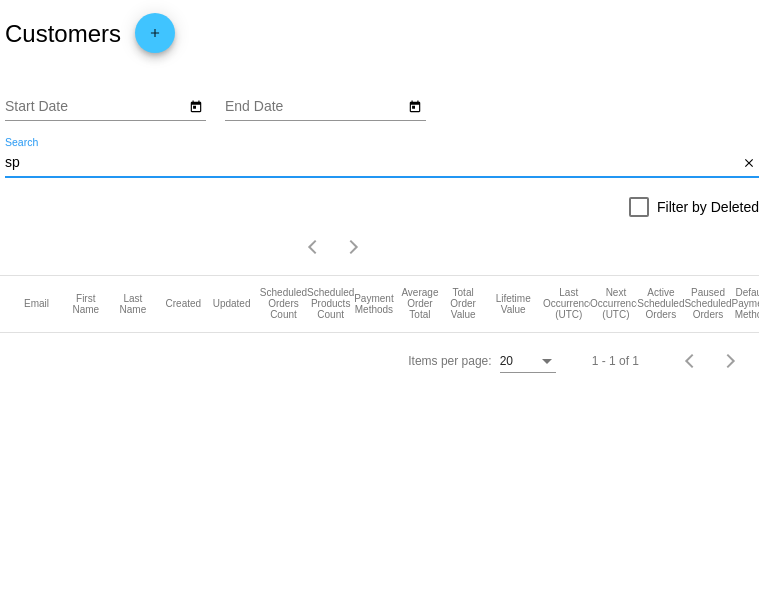 type on "s" 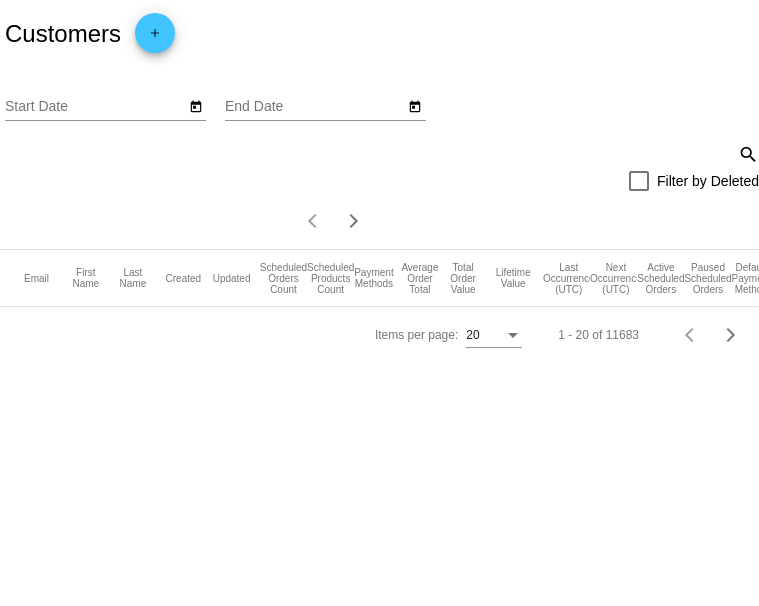 click on "Start Date
End Date
search
Filter by Deleted
Items per page: 20 1 - 20 of 11683" 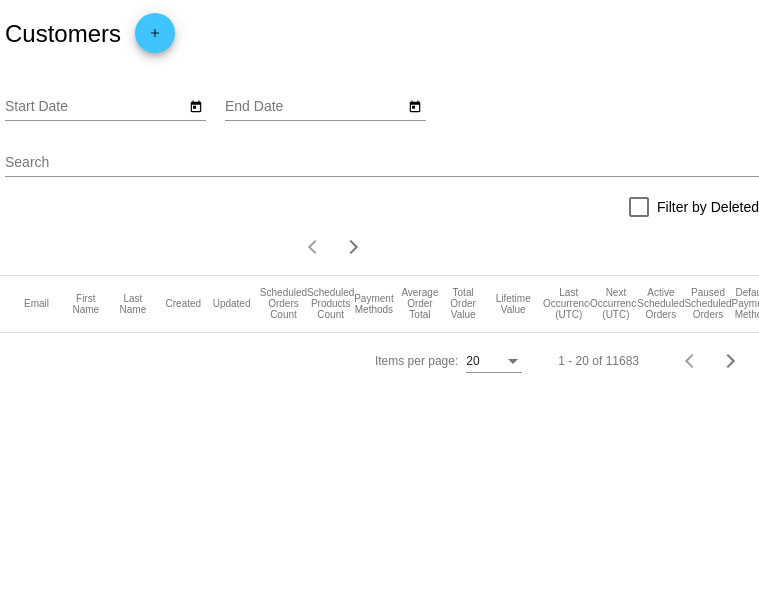 click on "Search" at bounding box center (382, 163) 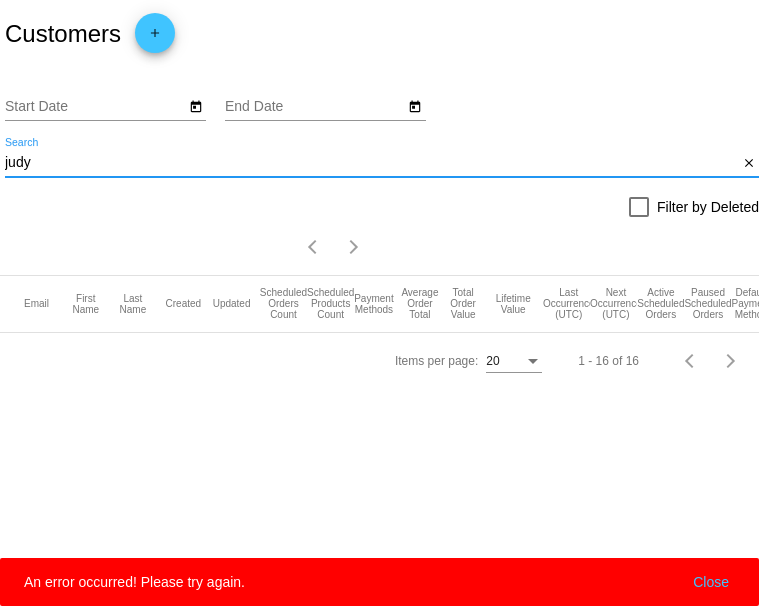click on "judy" at bounding box center [371, 163] 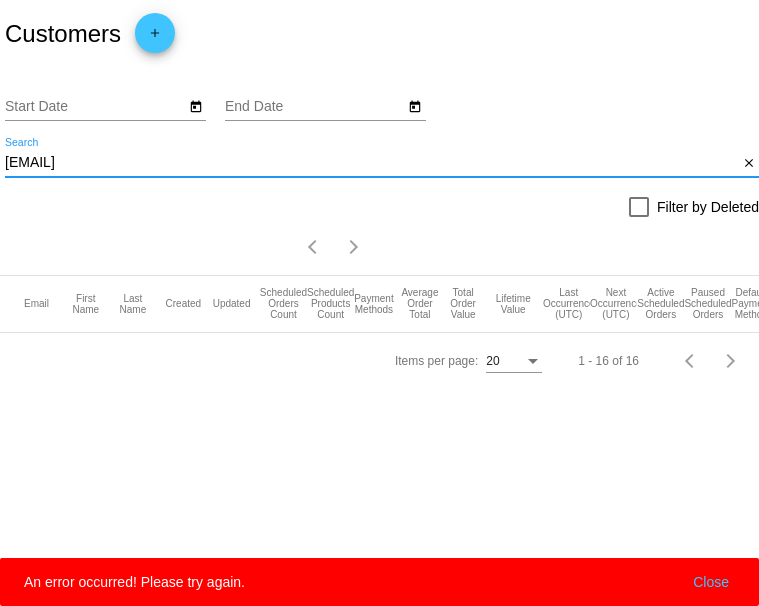 type on "[EMAIL]" 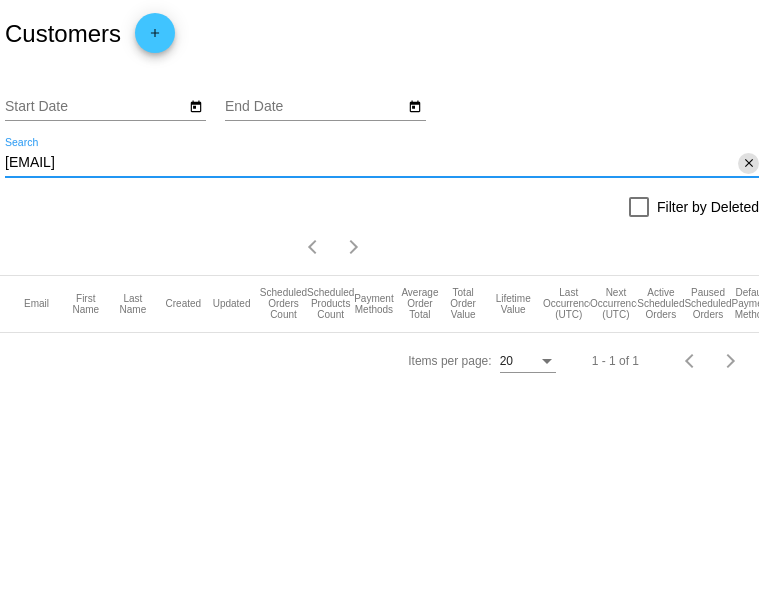click on "close" 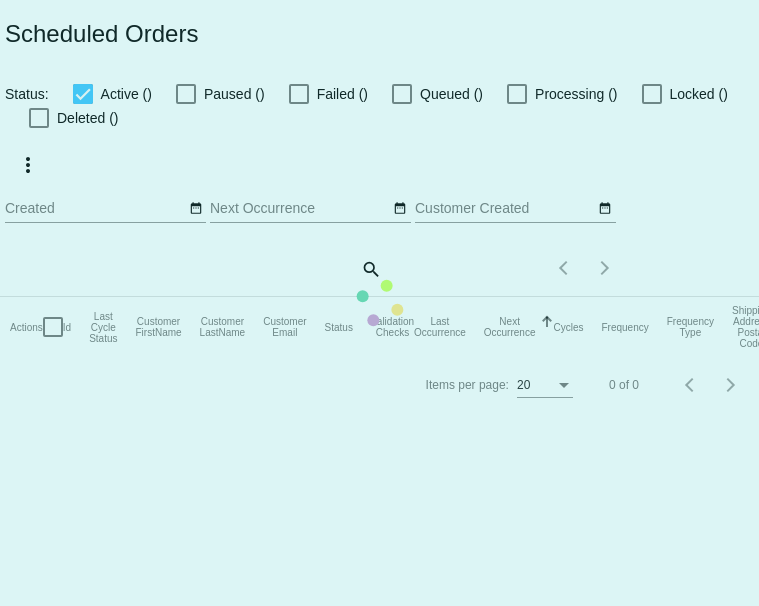 scroll, scrollTop: 0, scrollLeft: 0, axis: both 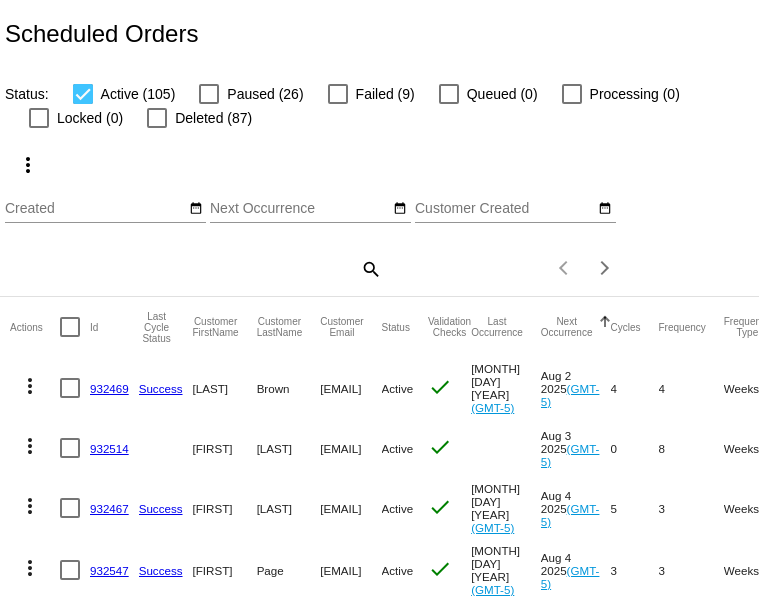 click on "search" 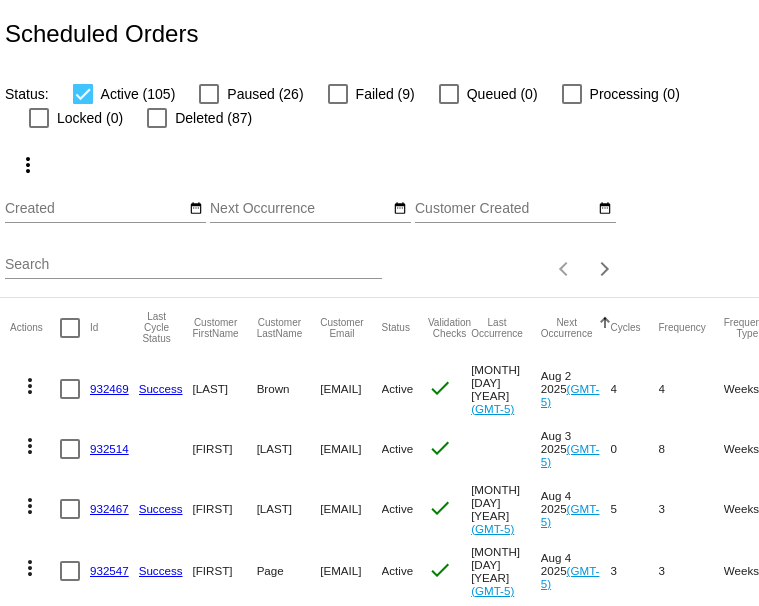 click on "Search" at bounding box center [193, 265] 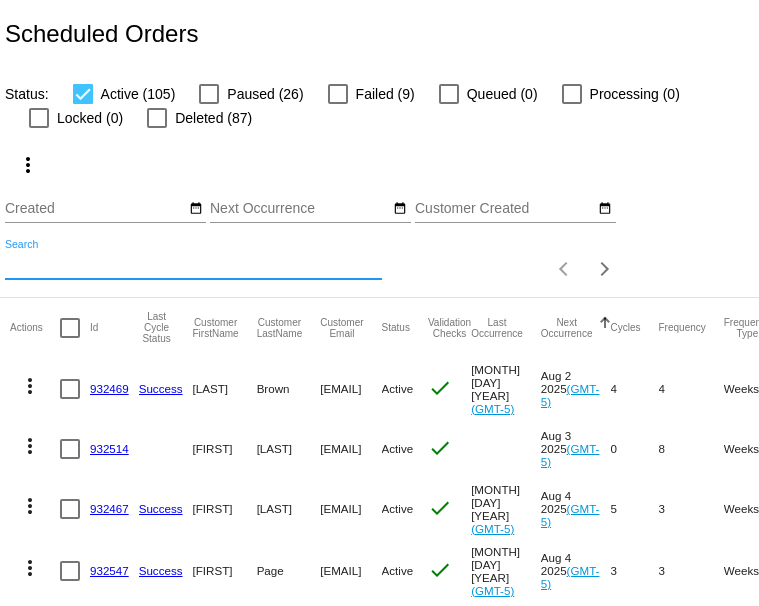 type on "p" 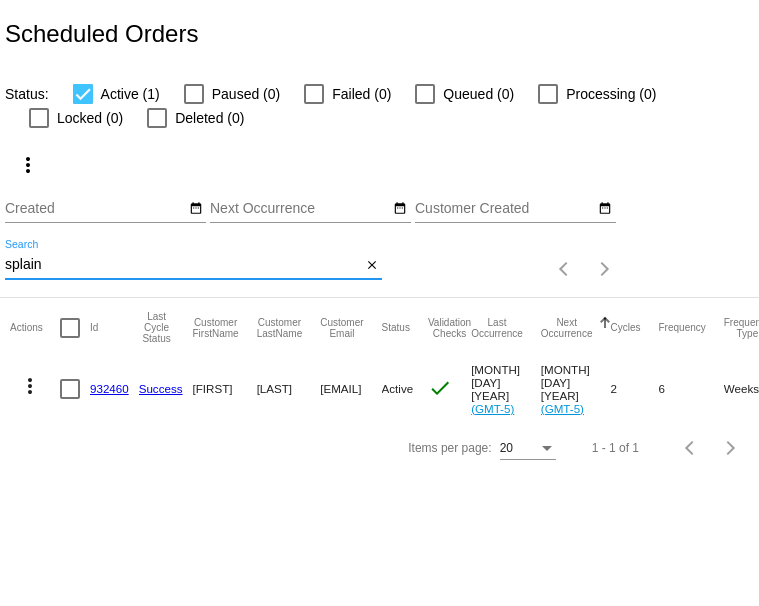 type on "splain" 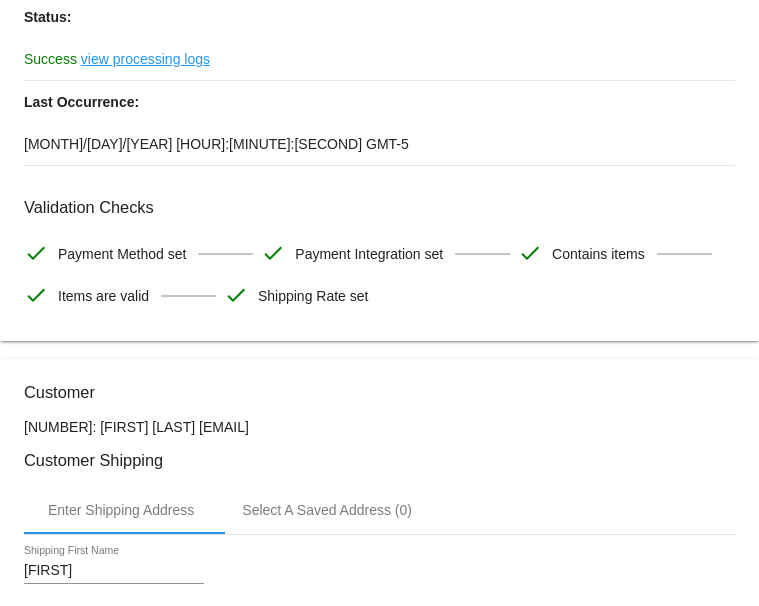 scroll, scrollTop: 0, scrollLeft: 0, axis: both 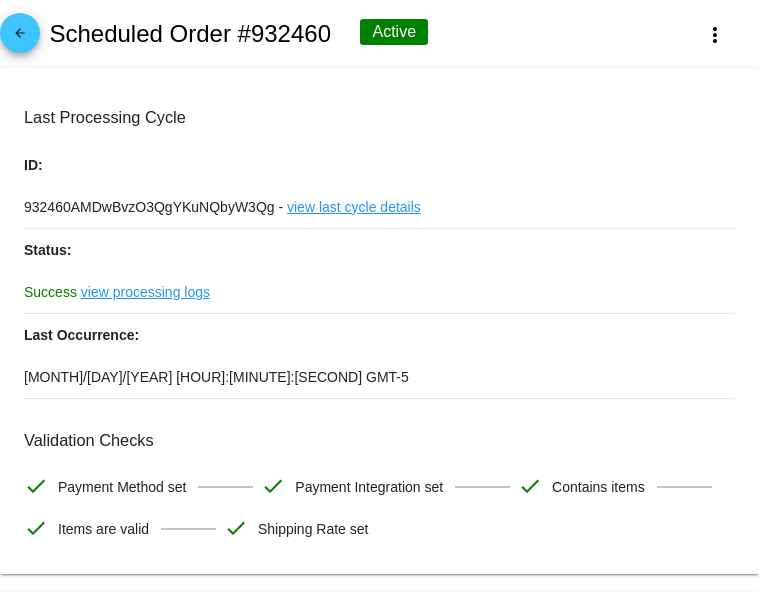 click on "arrow_back" 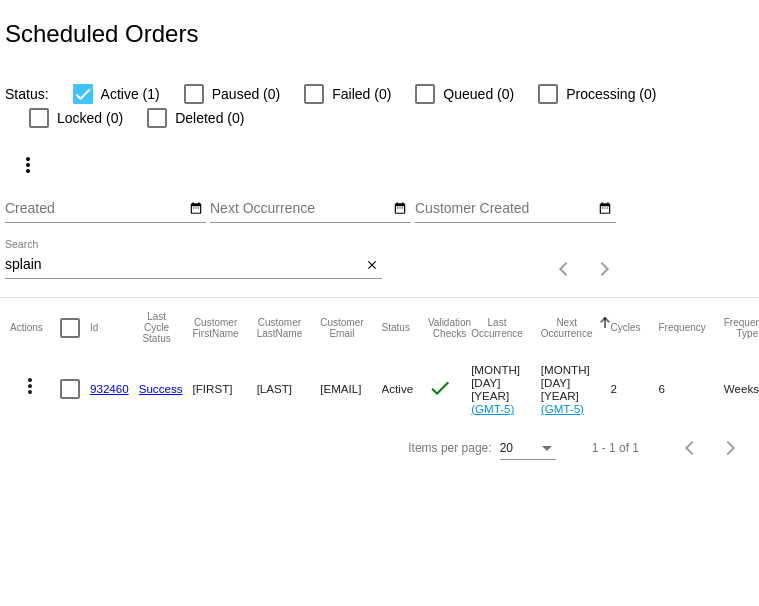 click on "932460" 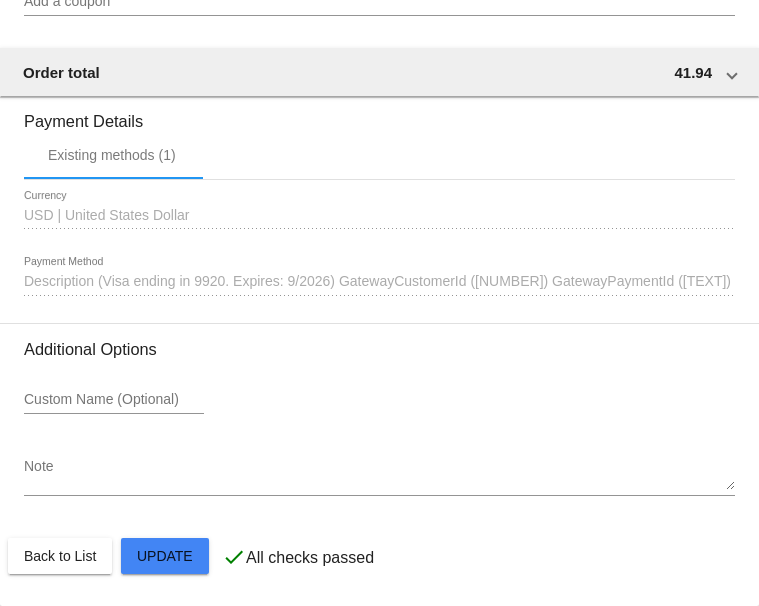 scroll, scrollTop: 2041, scrollLeft: 0, axis: vertical 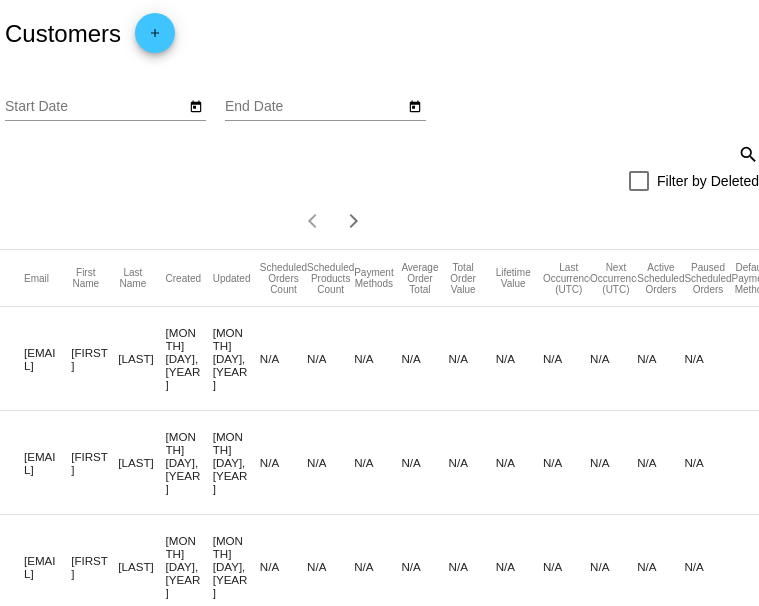 click on "search" 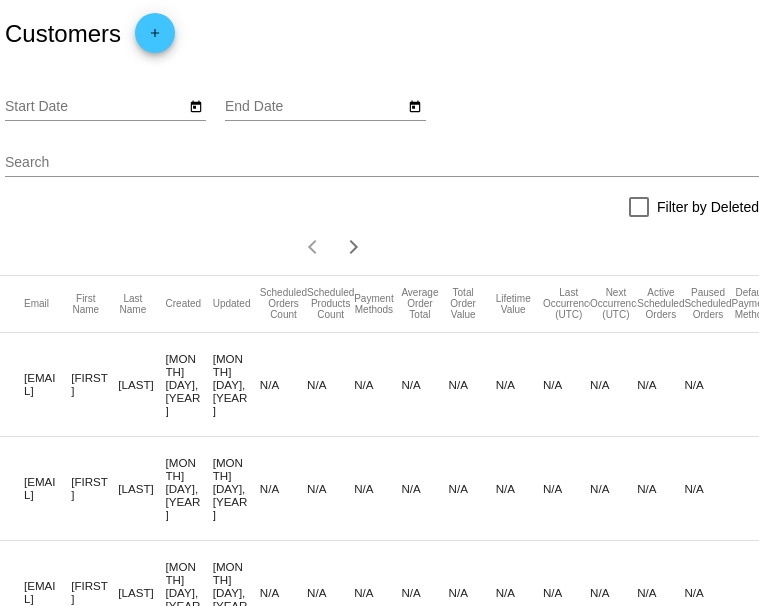 click on "Search" at bounding box center [382, 163] 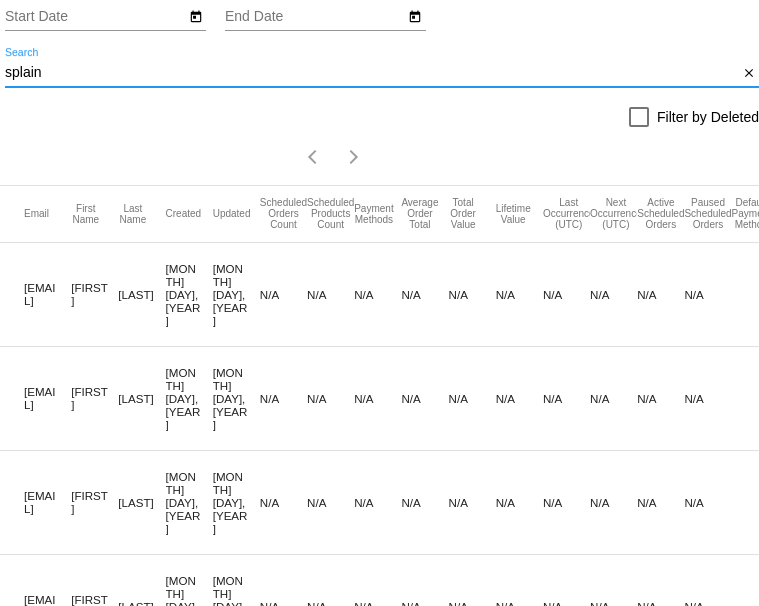 scroll, scrollTop: 0, scrollLeft: 0, axis: both 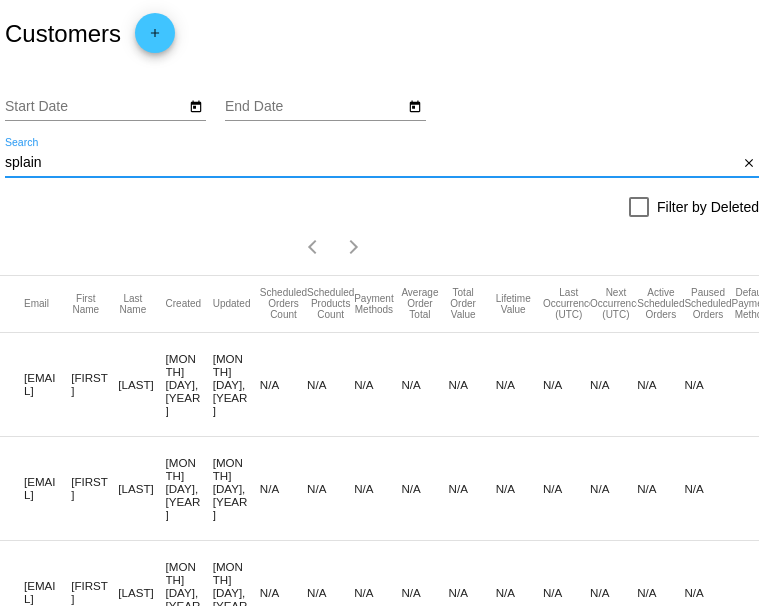 click on "splain" at bounding box center [371, 163] 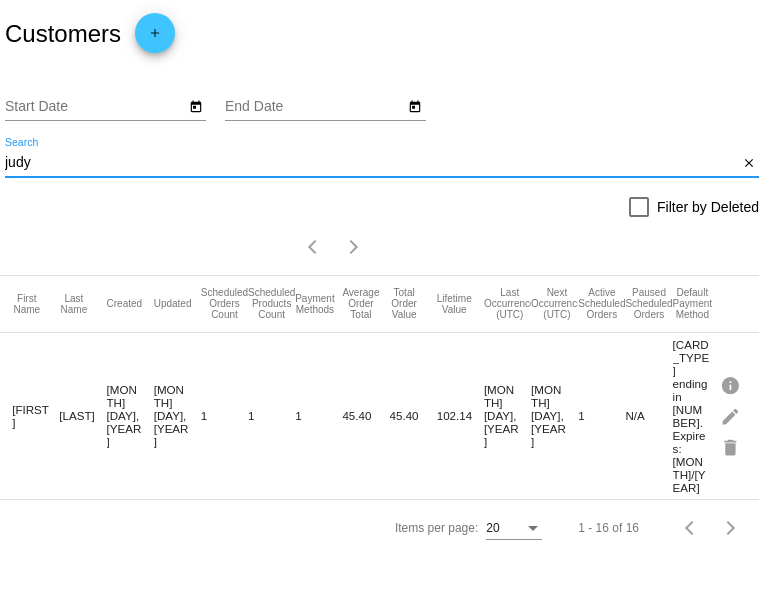 scroll, scrollTop: 0, scrollLeft: 91, axis: horizontal 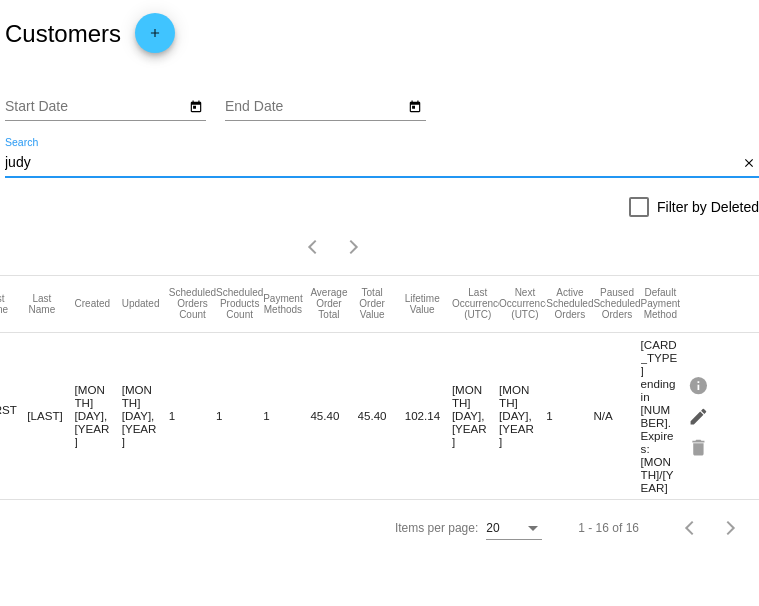 type on "judy" 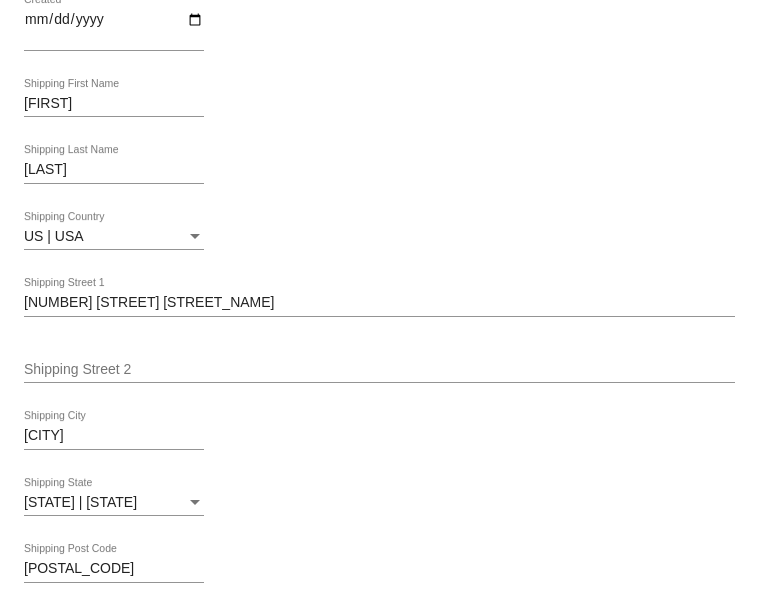scroll, scrollTop: 372, scrollLeft: 0, axis: vertical 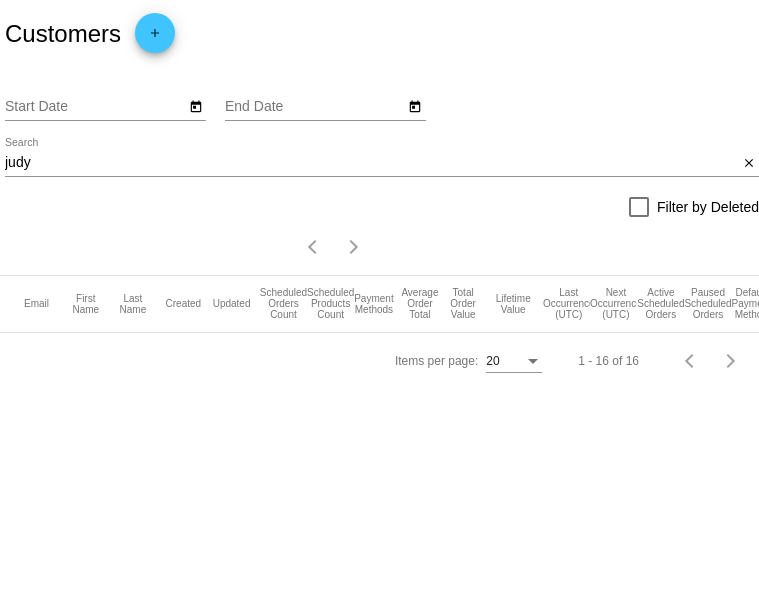 click on "judy" at bounding box center (371, 163) 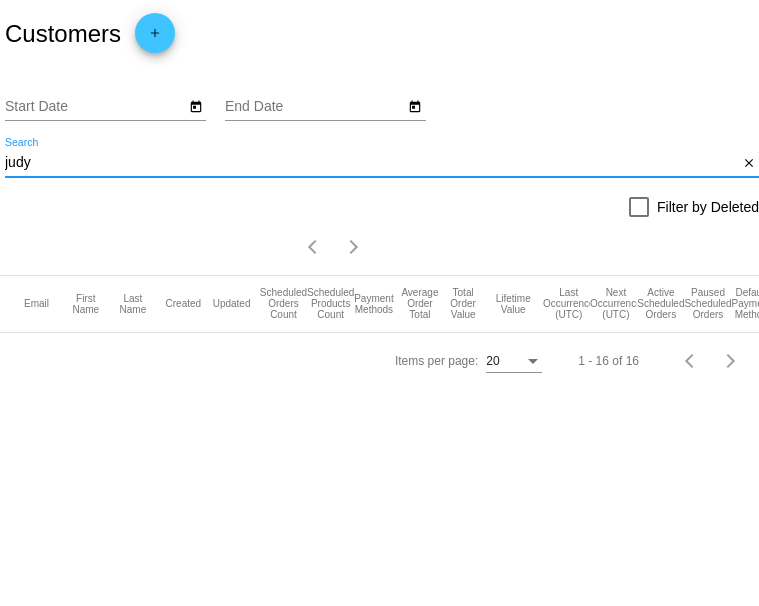 click on "judy" at bounding box center (371, 163) 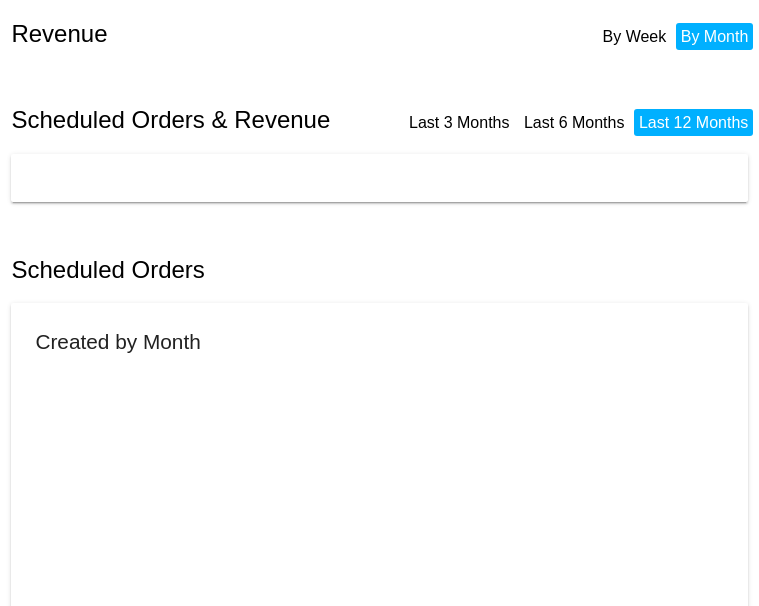 scroll, scrollTop: 0, scrollLeft: 0, axis: both 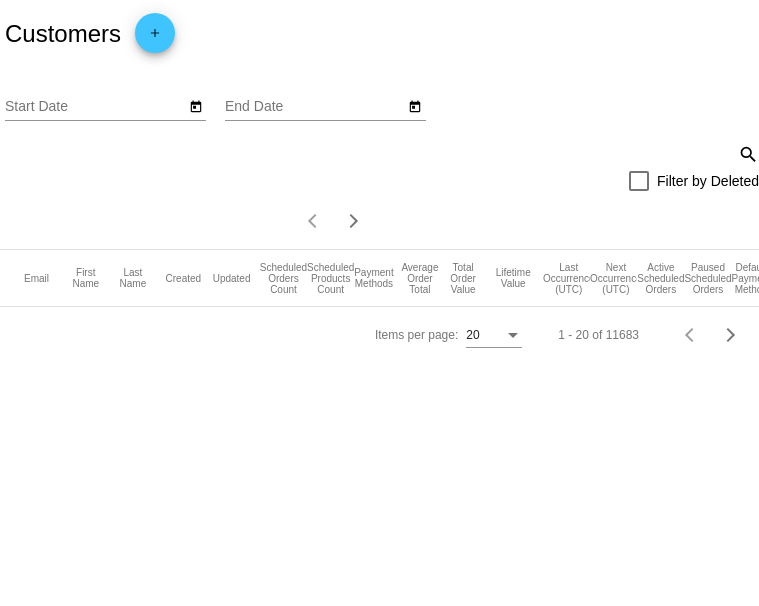 click on "Customers   add
Start Date
End Date
search
Filter by Deleted
Items per page: 20 1 - 20 of 11683
Email   First Name   Last Name   Created   Updated   Scheduled Orders Count   Scheduled Products Count   Payment Methods   Average Order Total   Total Order Value   Lifetime Value   Last Occurrence (UTC)   Next Occurrence (UTC)   Active Scheduled Orders   Paused Scheduled Orders   Default Payment Method
Items per page: 20 1 - 20 of 11683
Previous page Next page" at bounding box center (379, 303) 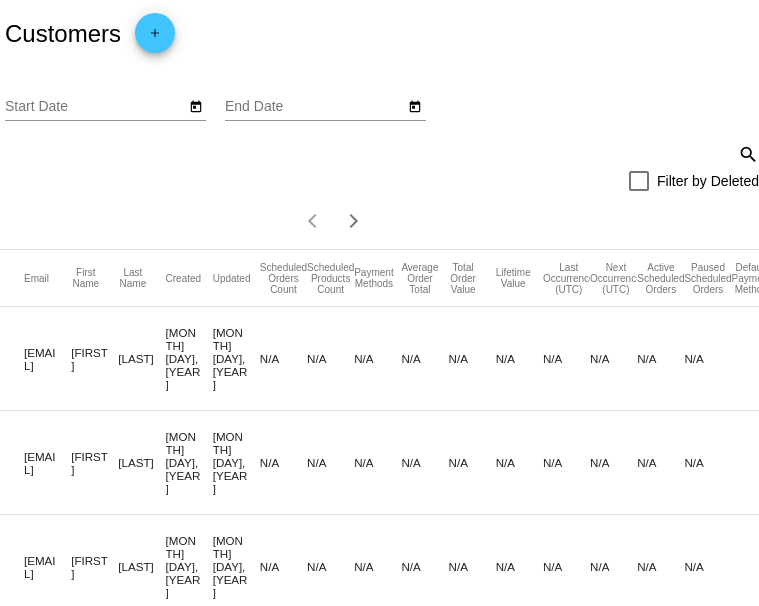 click on "search" 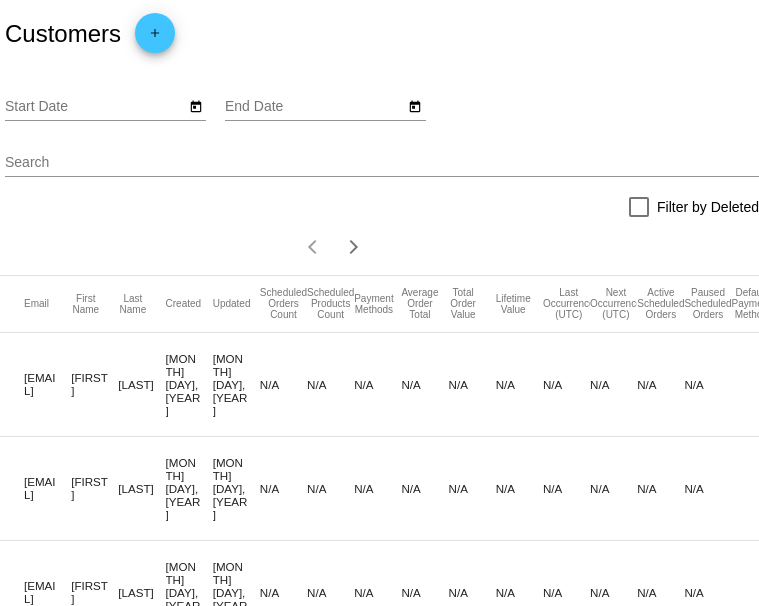 click on "Search" at bounding box center (382, 163) 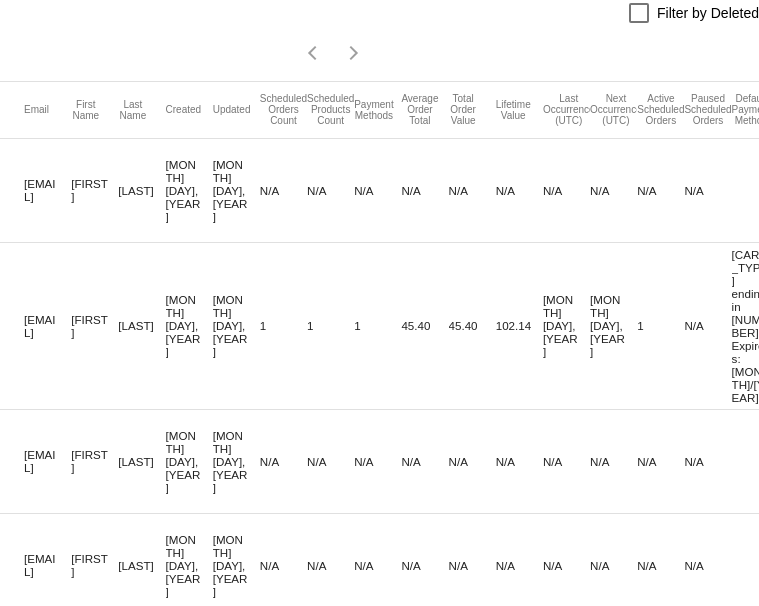 scroll, scrollTop: 196, scrollLeft: 0, axis: vertical 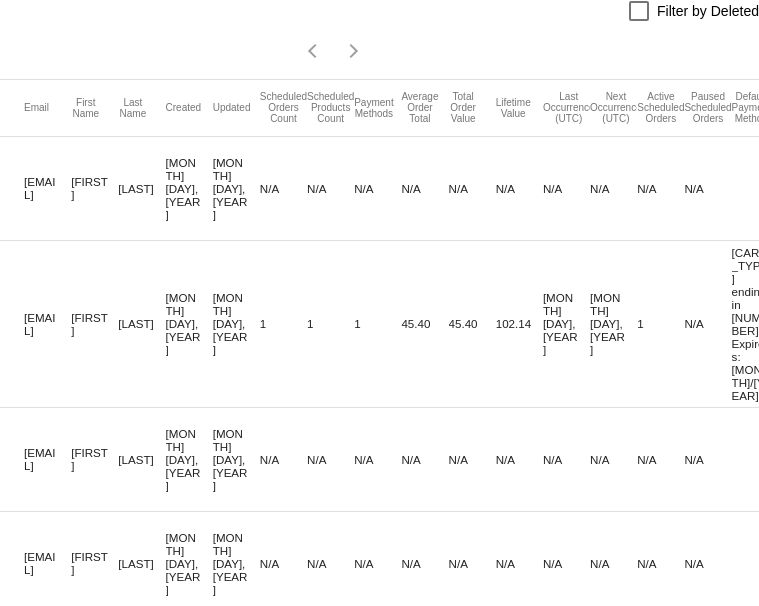 type on "judy" 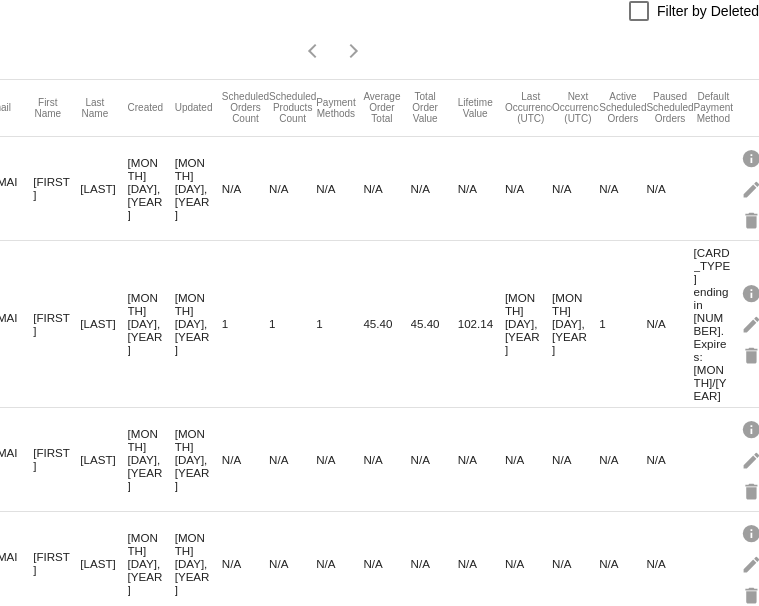 scroll, scrollTop: 0, scrollLeft: 91, axis: horizontal 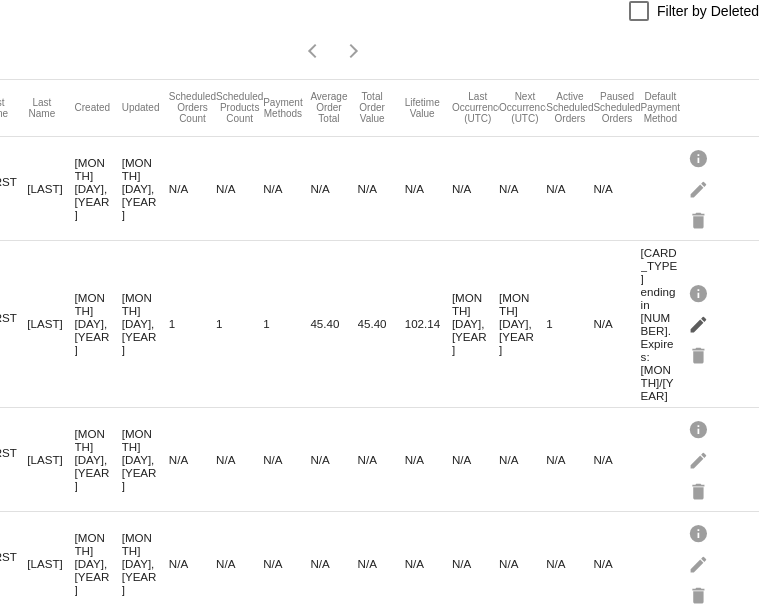 click on "edit" 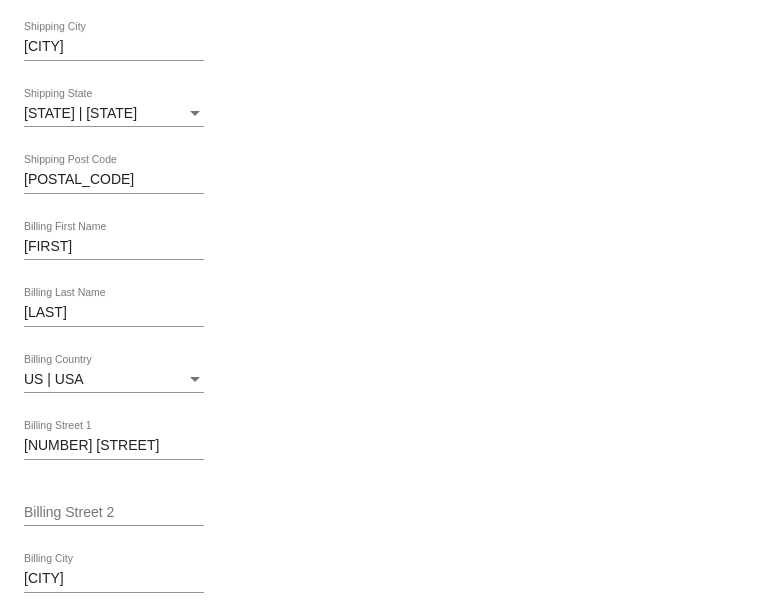 scroll, scrollTop: 756, scrollLeft: 0, axis: vertical 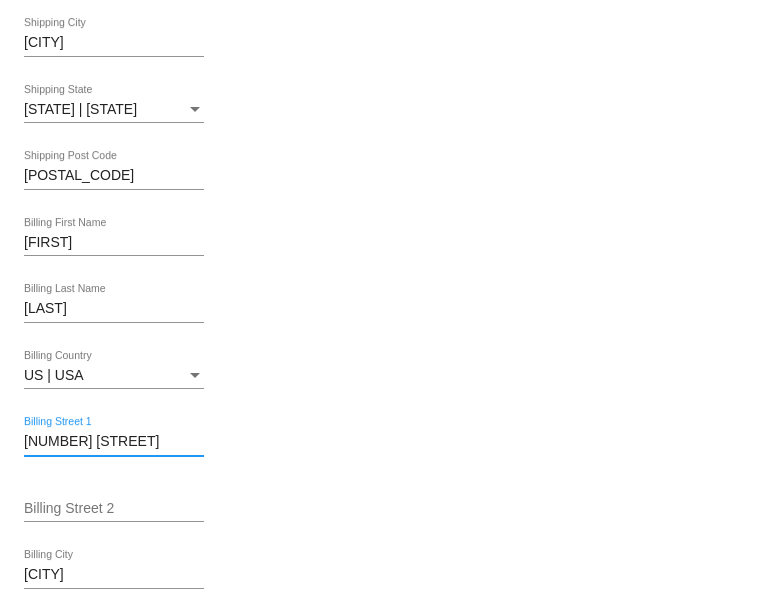 drag, startPoint x: 199, startPoint y: 463, endPoint x: 17, endPoint y: 453, distance: 182.27452 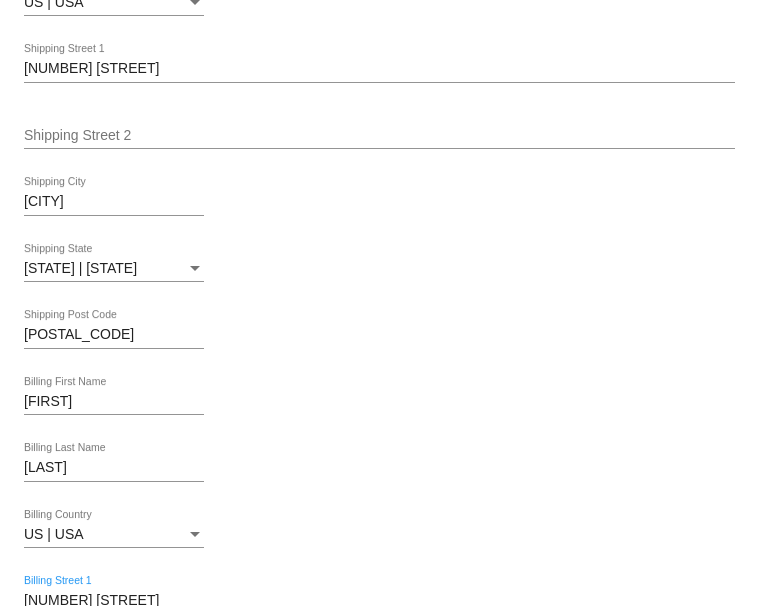 scroll, scrollTop: 592, scrollLeft: 0, axis: vertical 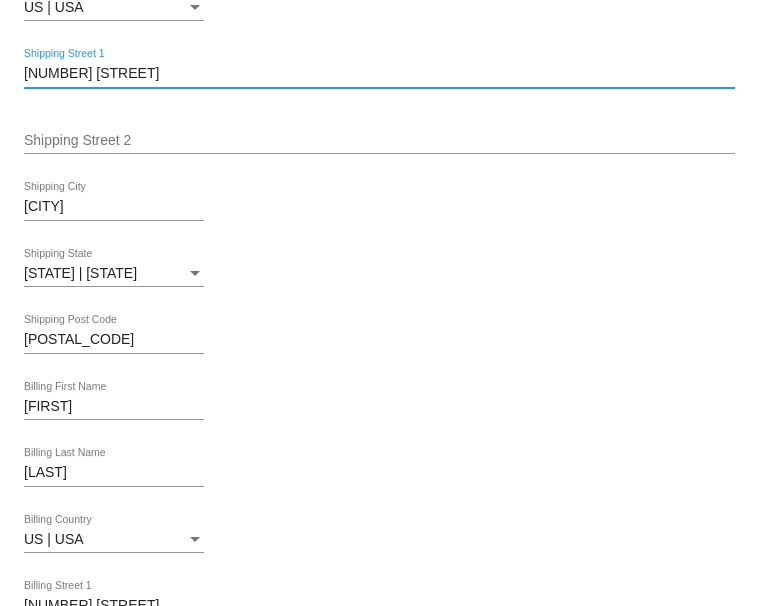 click on "[NUMBER] [STREET]" at bounding box center [379, 74] 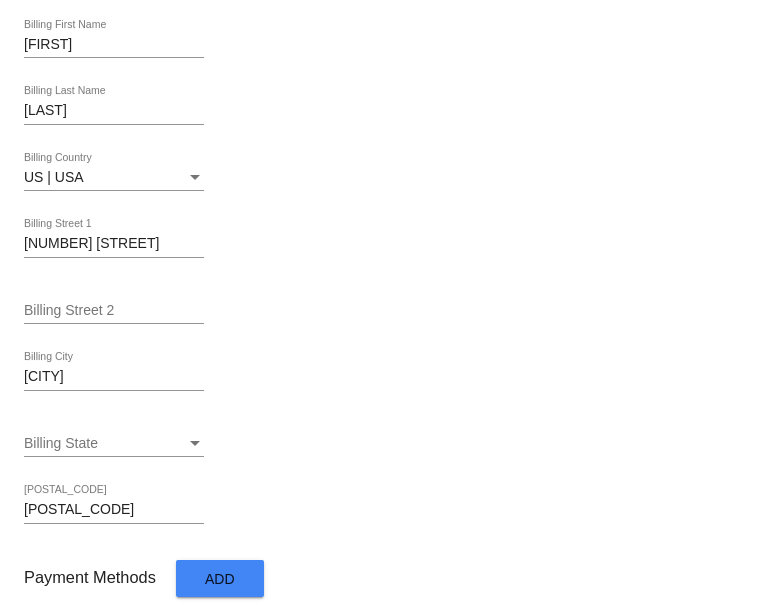 scroll, scrollTop: 956, scrollLeft: 0, axis: vertical 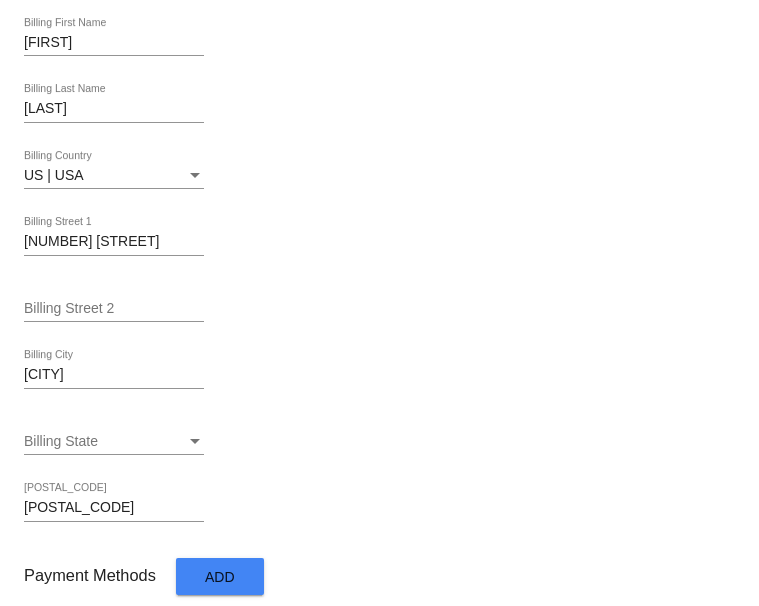 type on "[NUMBER] [STREET]" 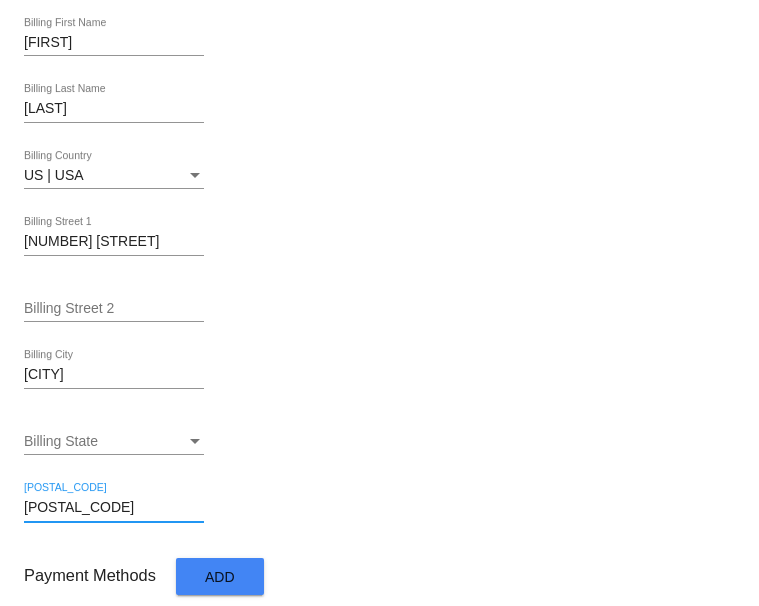 click on "[POSTAL_CODE]" at bounding box center [114, 508] 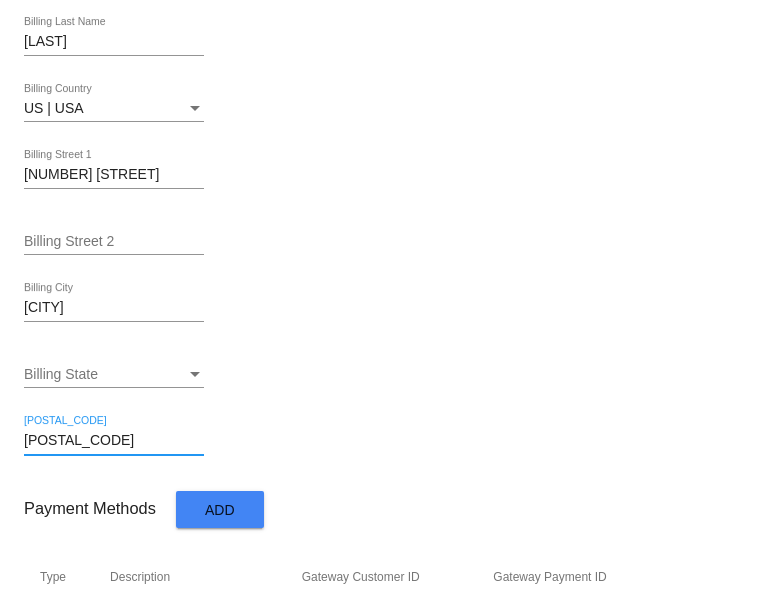 scroll, scrollTop: 1203, scrollLeft: 0, axis: vertical 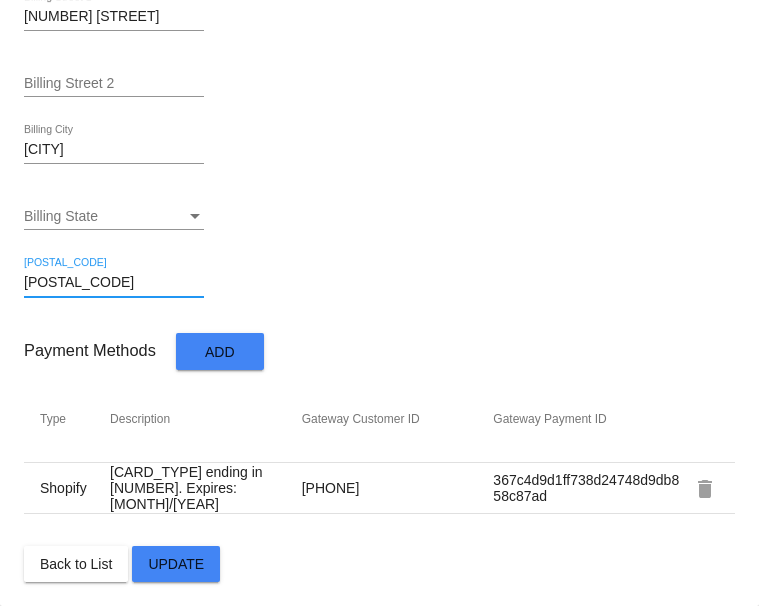 click on "Add" 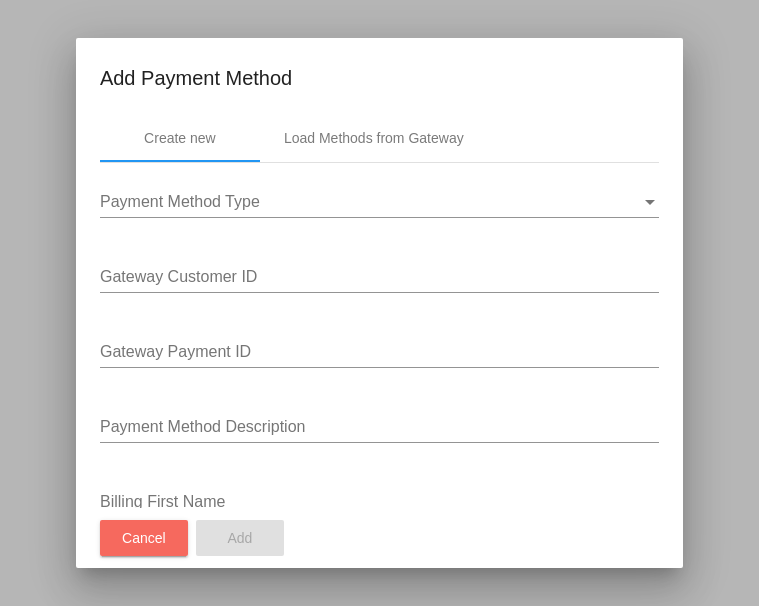 click on "Cancel" 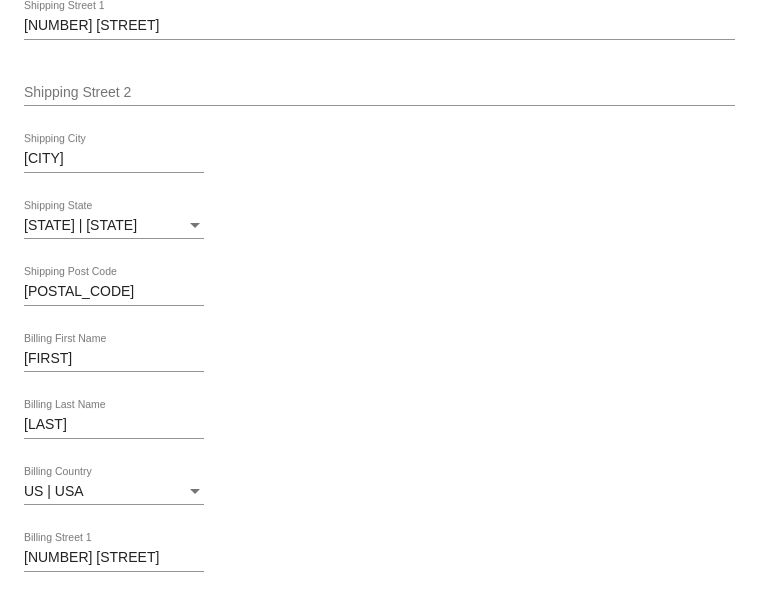 scroll, scrollTop: 1203, scrollLeft: 0, axis: vertical 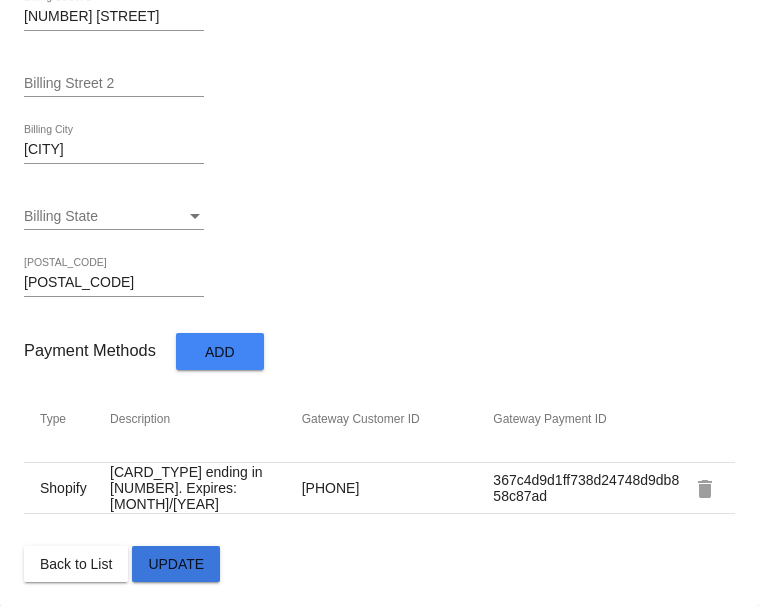 click on "Update" 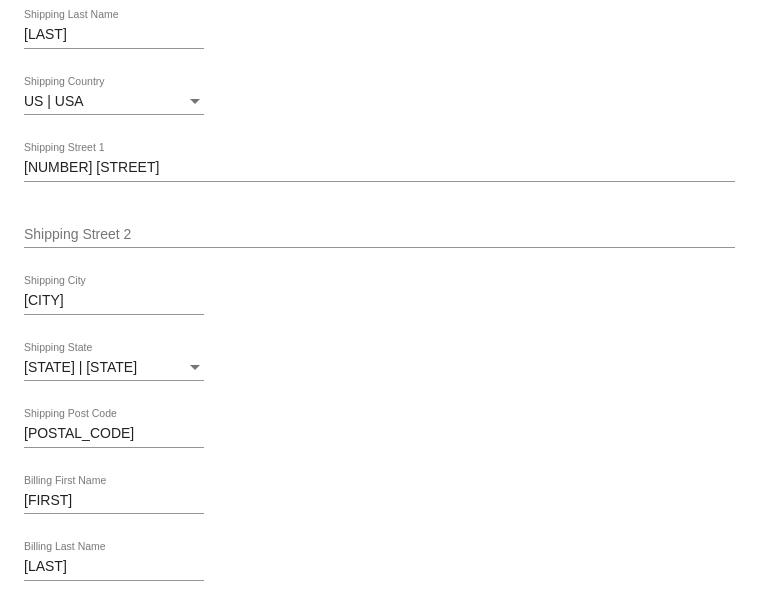 scroll, scrollTop: 488, scrollLeft: 0, axis: vertical 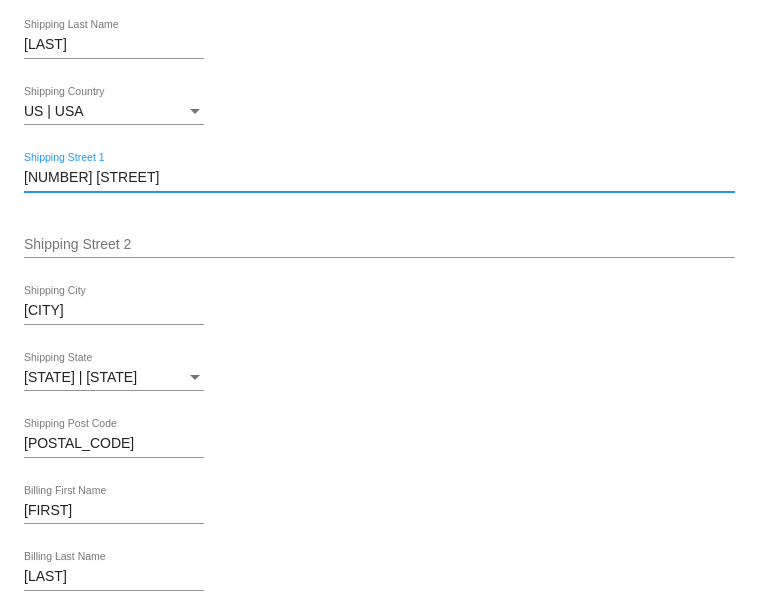 click on "[NUMBER] [STREET]" at bounding box center (379, 178) 